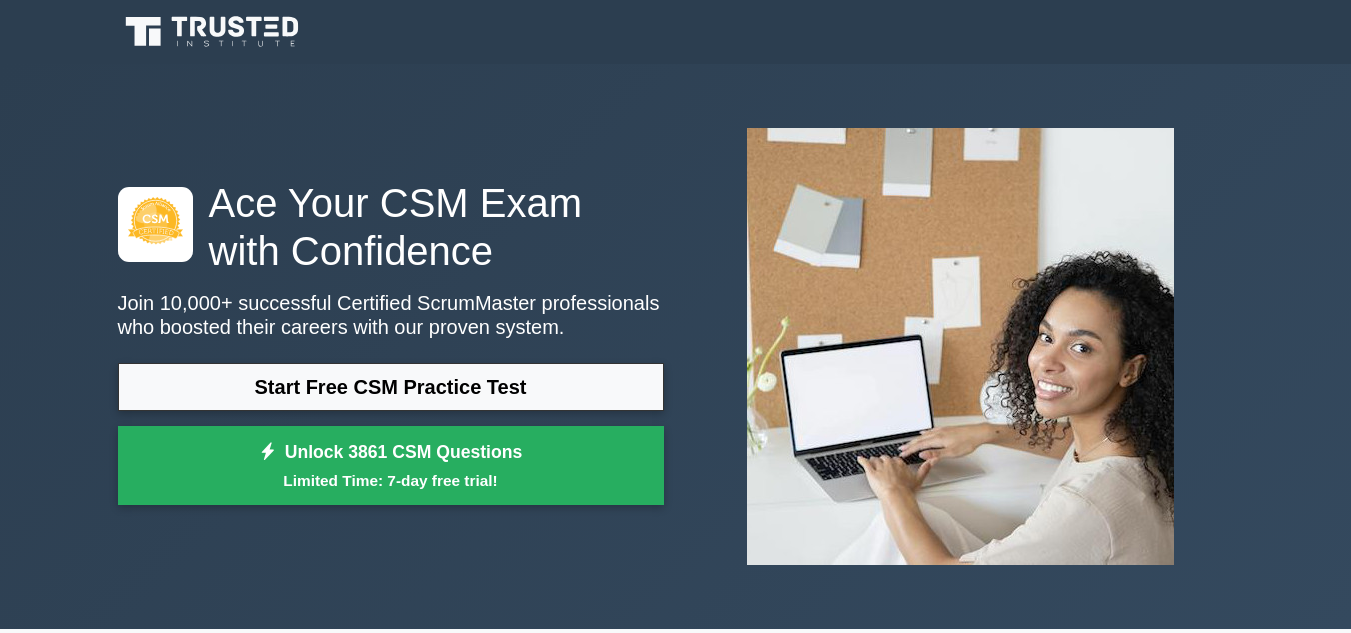 scroll, scrollTop: 0, scrollLeft: 0, axis: both 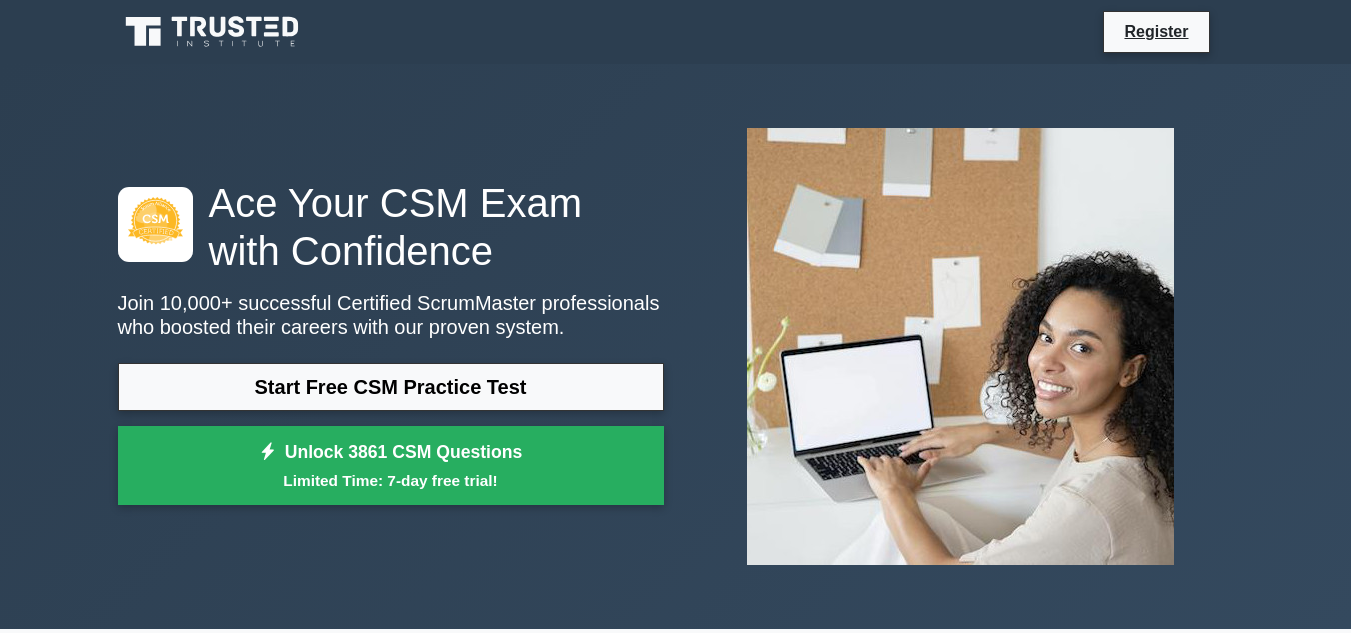 click on "Start Free CSM Practice Test" at bounding box center (391, 387) 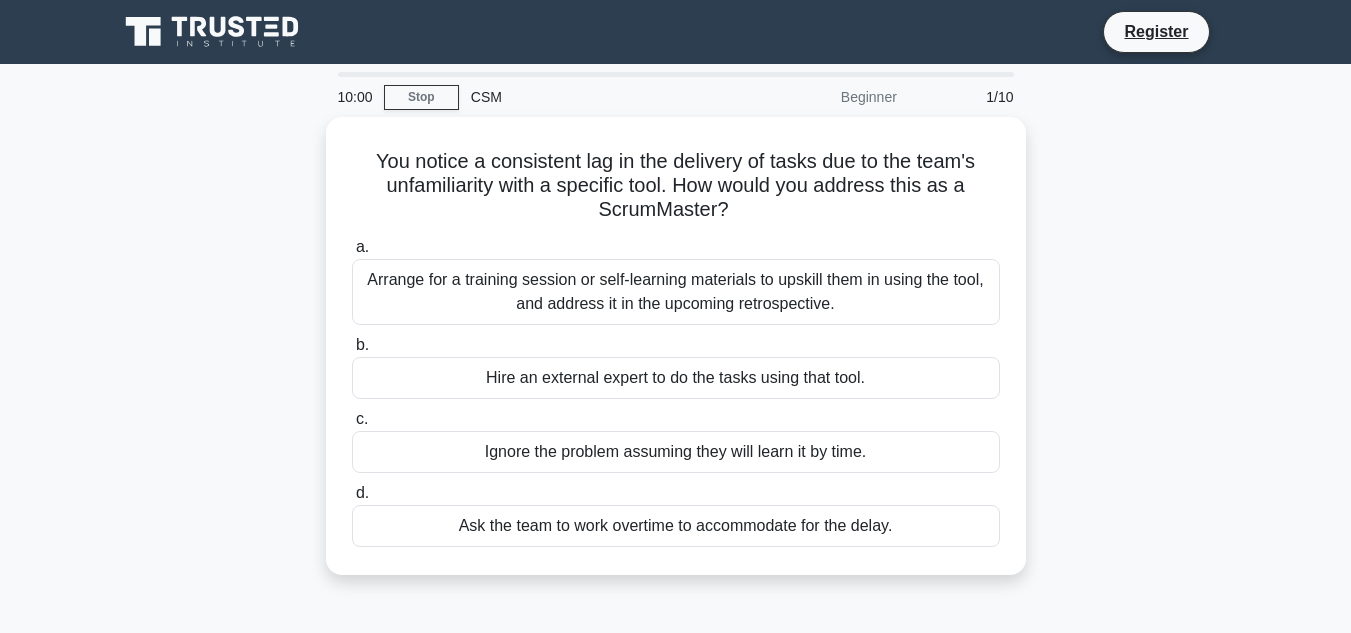scroll, scrollTop: 0, scrollLeft: 0, axis: both 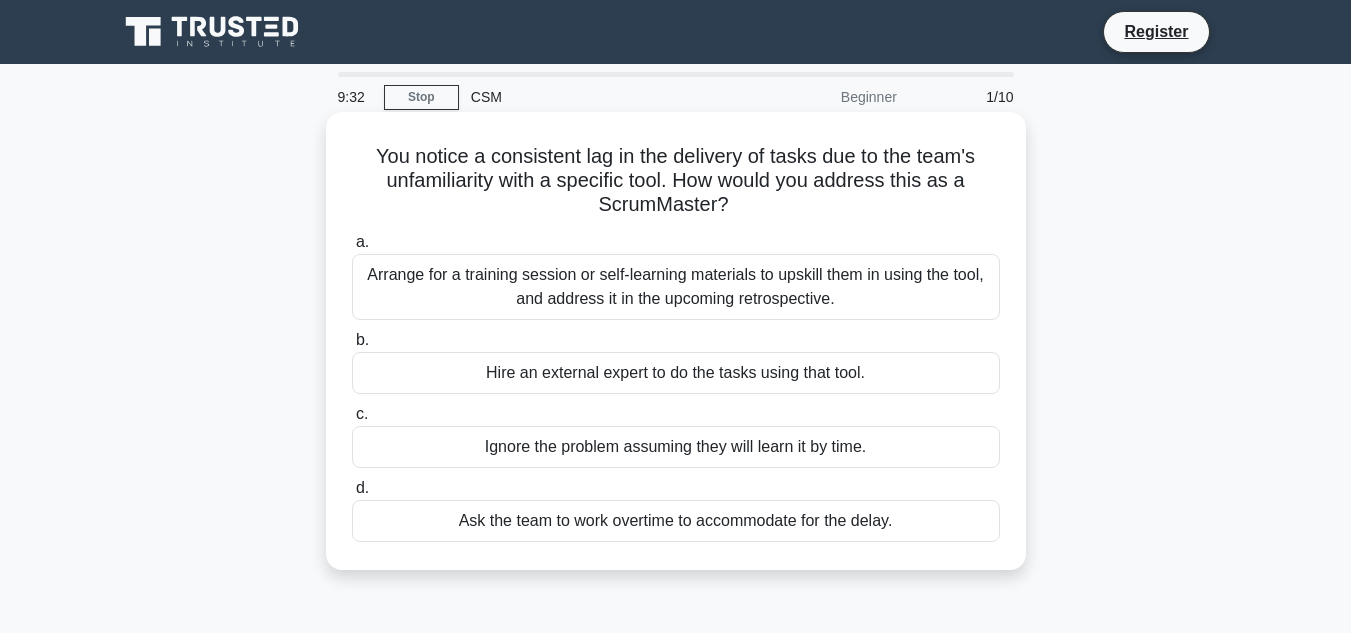 click on "Arrange for a training session or self-learning materials to upskill them in using the tool, and address it in the upcoming retrospective." at bounding box center (676, 287) 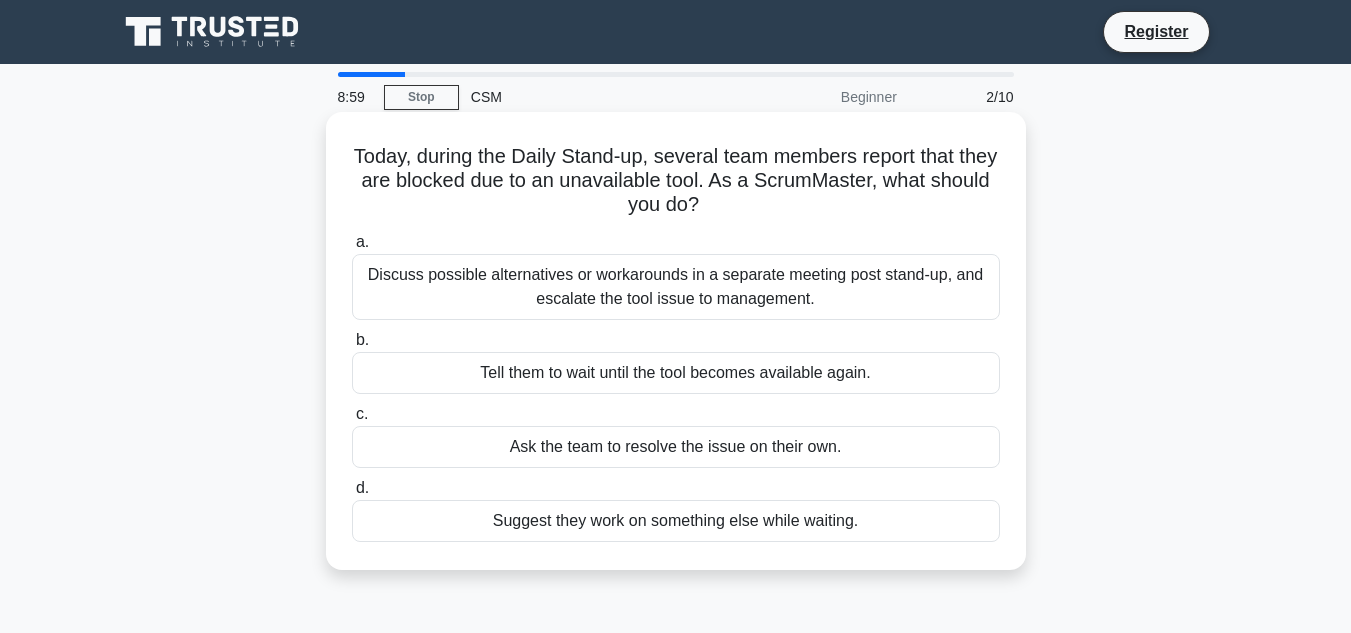 click on "Discuss possible alternatives or workarounds in a separate meeting post stand-up, and escalate the tool issue to management." at bounding box center (676, 287) 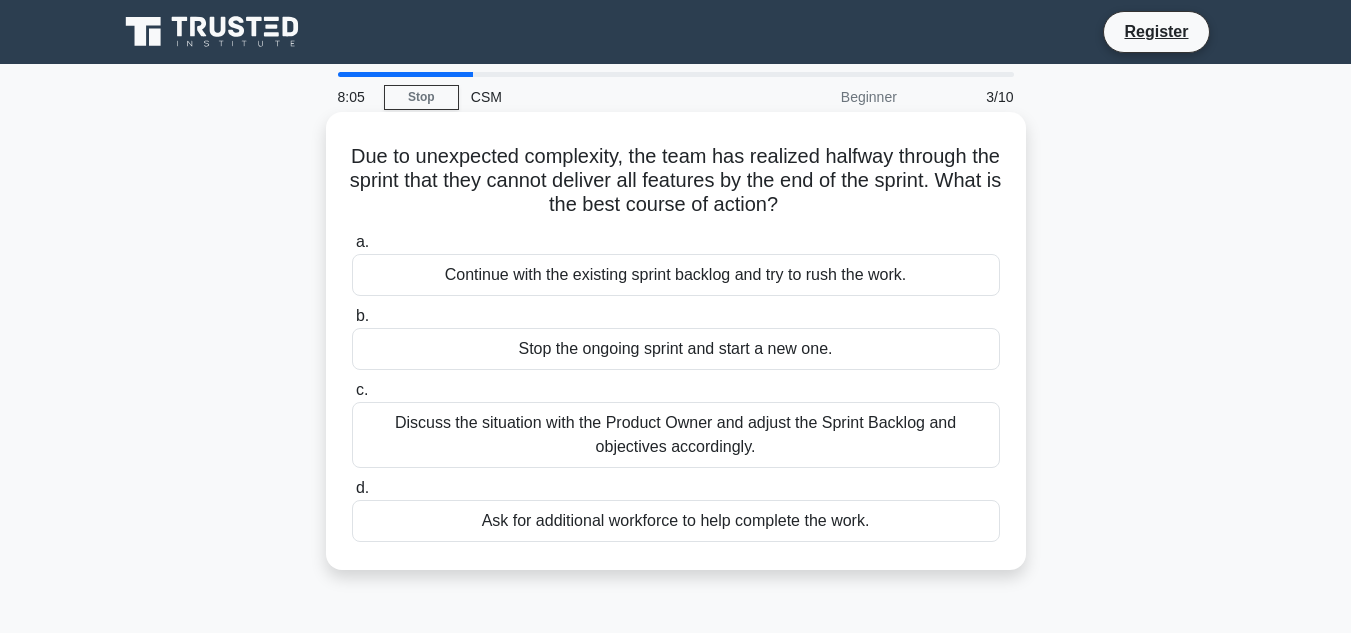 click on "Discuss the situation with the Product Owner and adjust the Sprint Backlog and objectives accordingly." at bounding box center [676, 435] 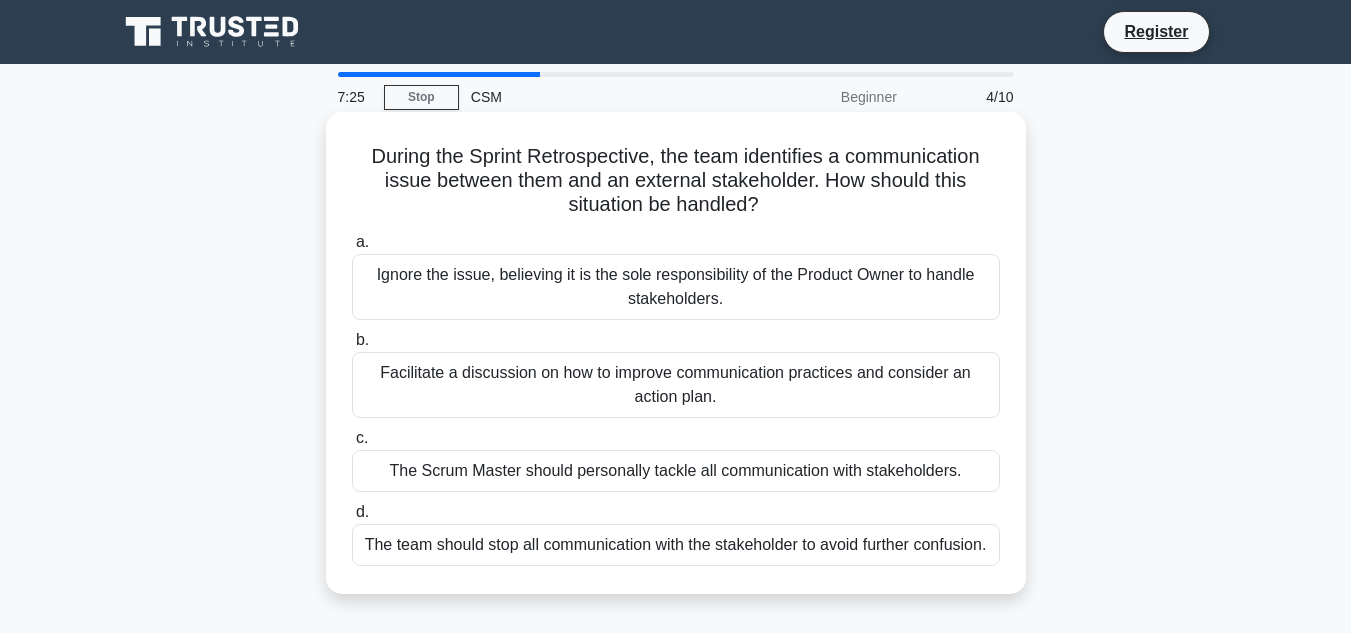 click on "Facilitate a discussion on how to improve communication practices and consider an action plan." at bounding box center (676, 385) 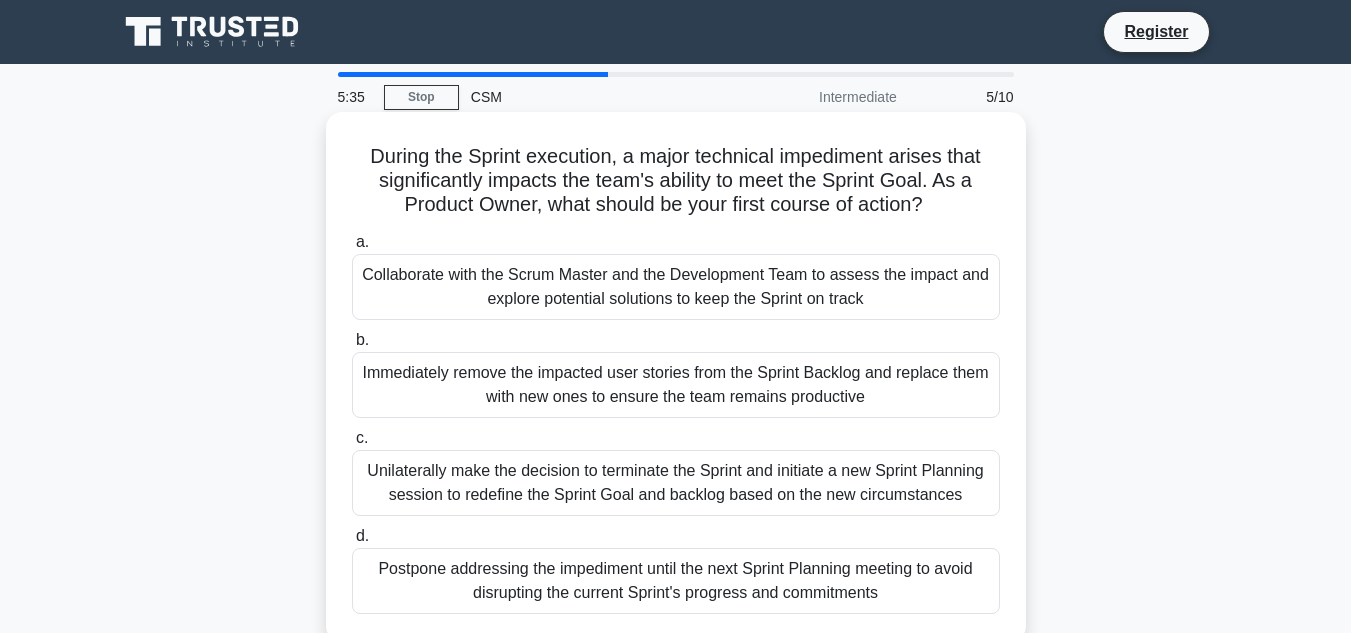 click on "Collaborate with the Scrum Master and the Development Team to assess the impact and explore potential solutions to keep the Sprint on track" at bounding box center [676, 287] 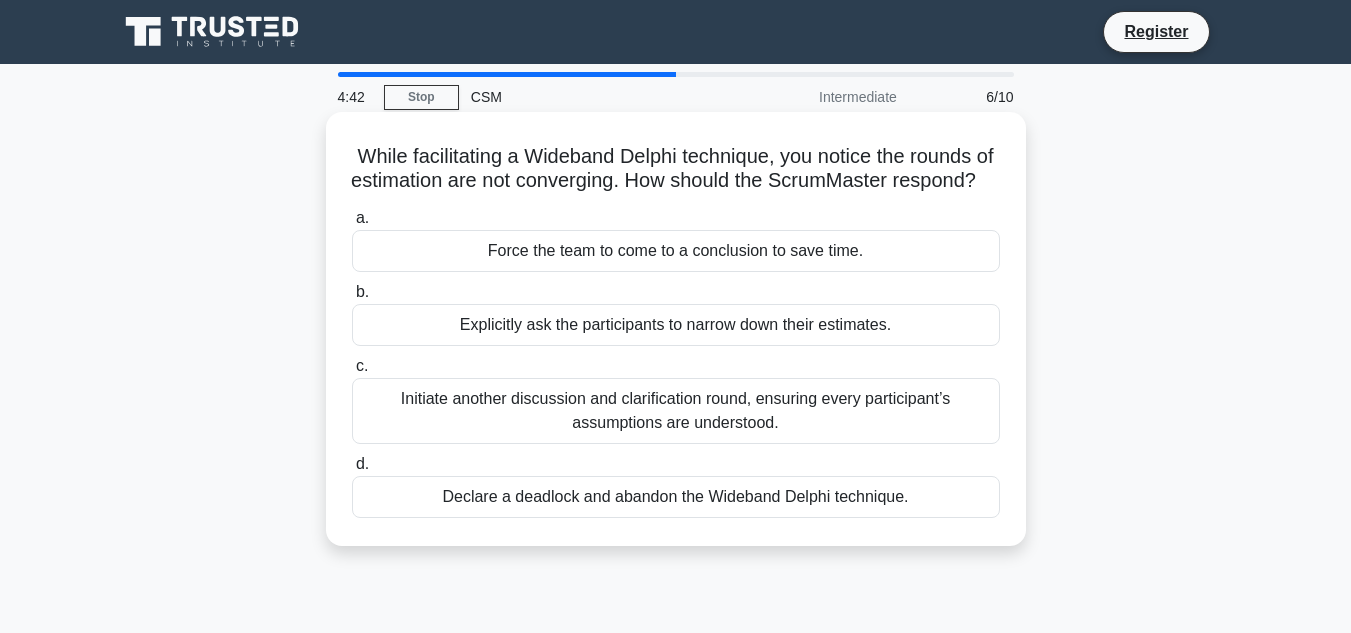 click on "Initiate another discussion and clarification round, ensuring every participant’s assumptions are understood." at bounding box center [676, 411] 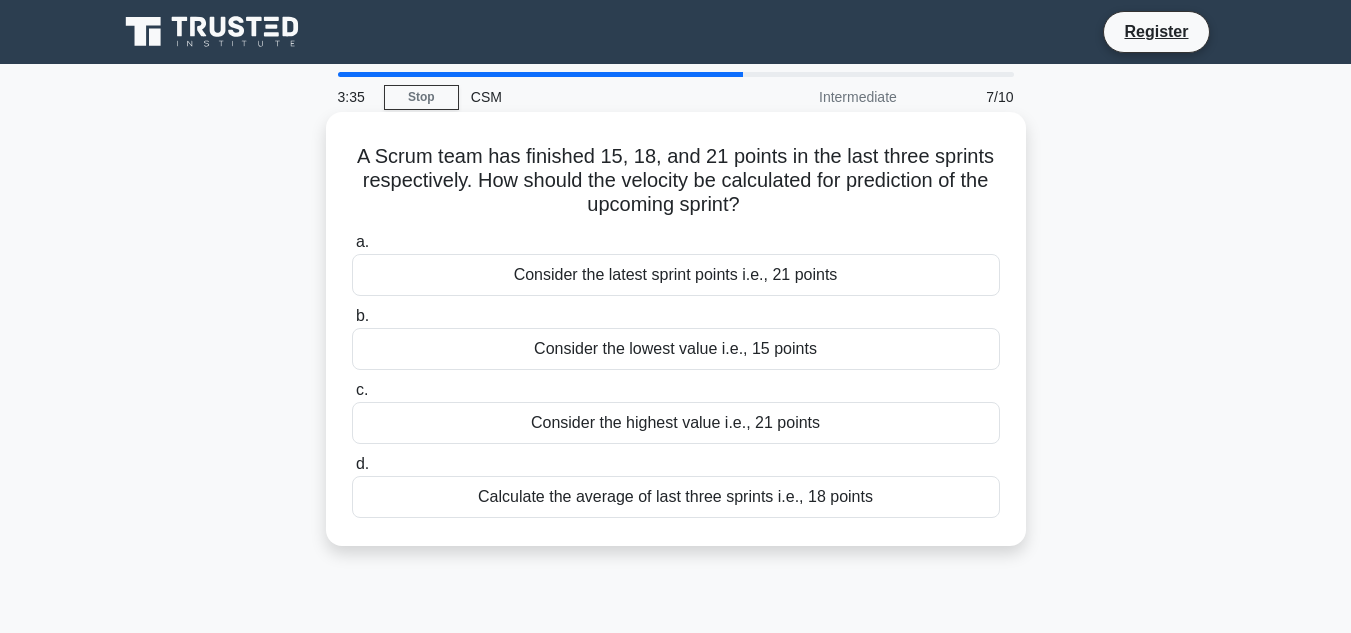 click on "Calculate the average of last three sprints i.e., 18 points" at bounding box center [676, 497] 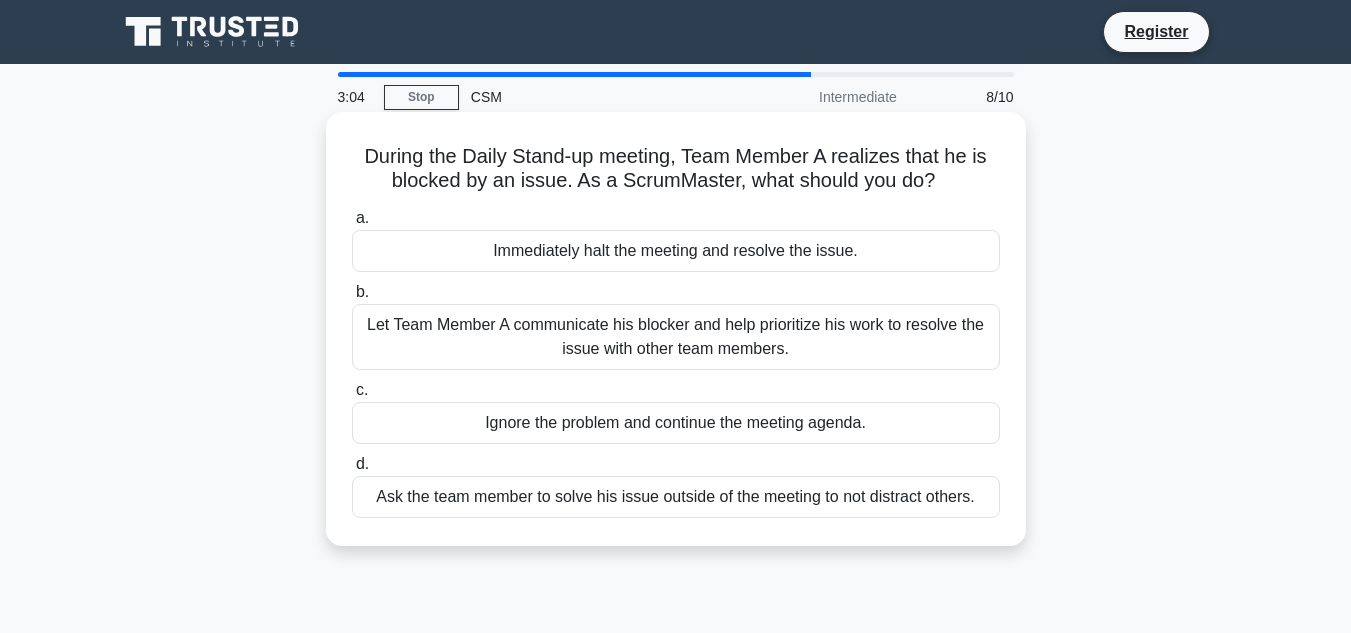 click on "Let Team Member A communicate his blocker and help prioritize his work to resolve the issue with other team members." at bounding box center (676, 337) 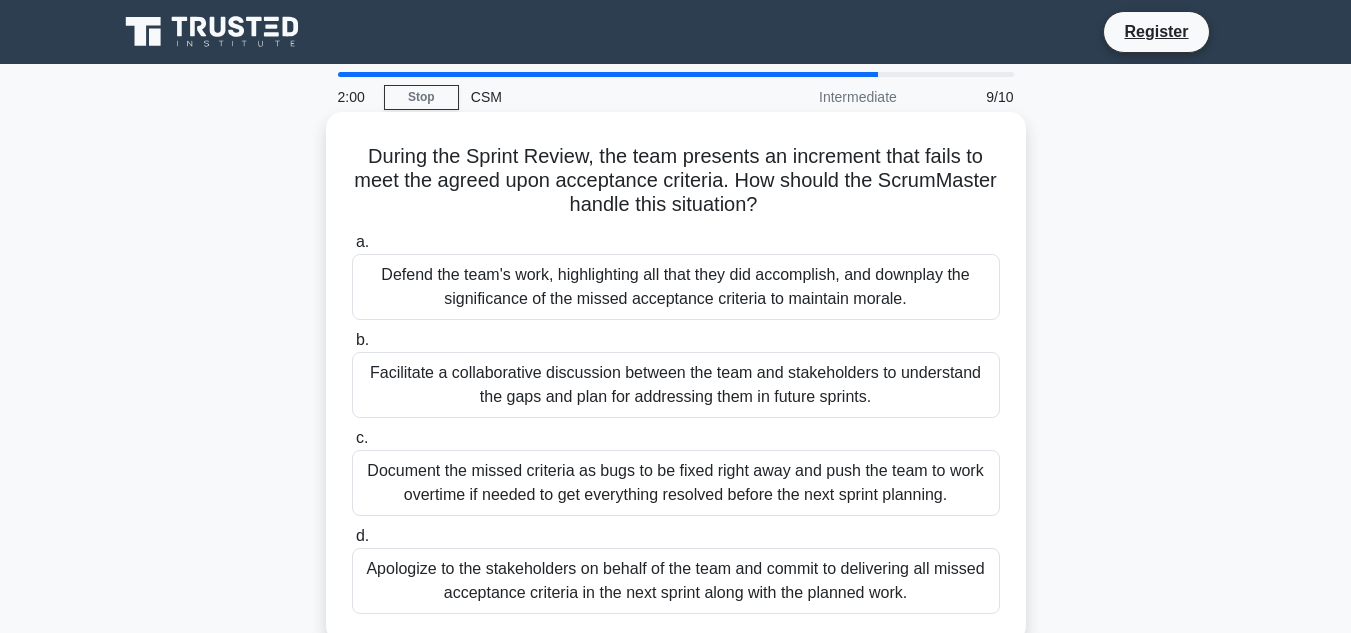 click on "Apologize to the stakeholders on behalf of the team and commit to delivering all missed acceptance criteria in the next sprint along with the planned work." at bounding box center [676, 581] 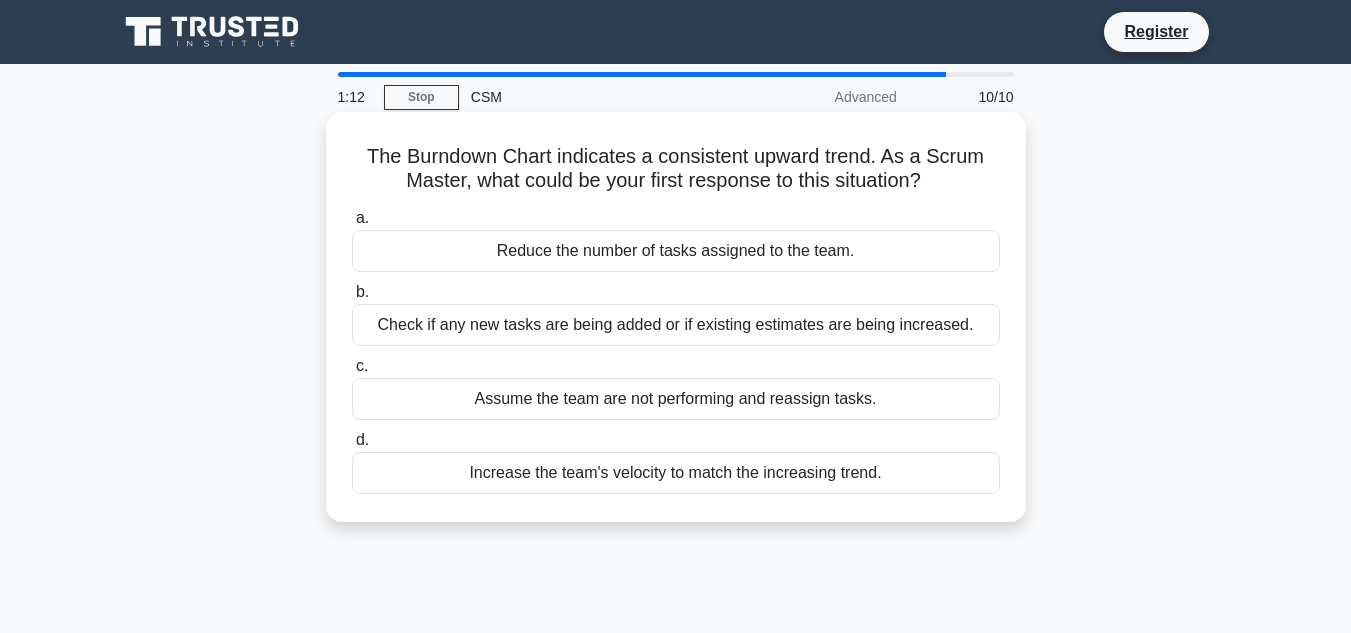 click on "Increase the team's velocity to match the increasing trend." at bounding box center (676, 473) 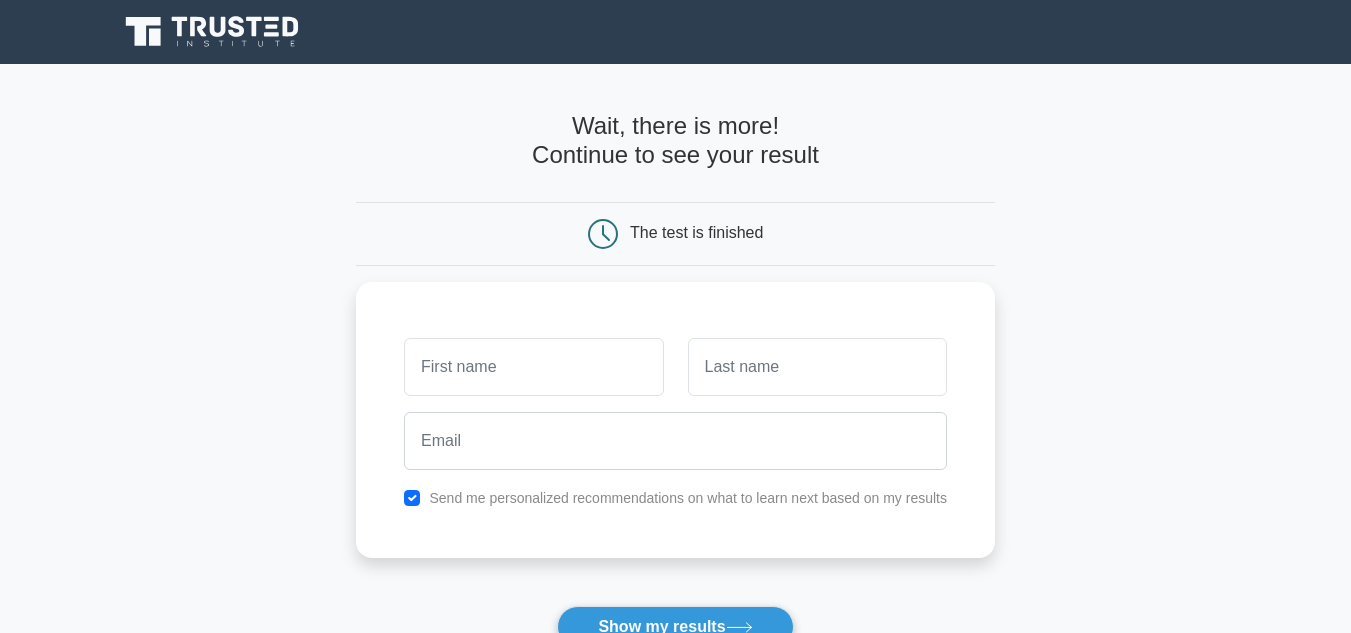 scroll, scrollTop: 0, scrollLeft: 0, axis: both 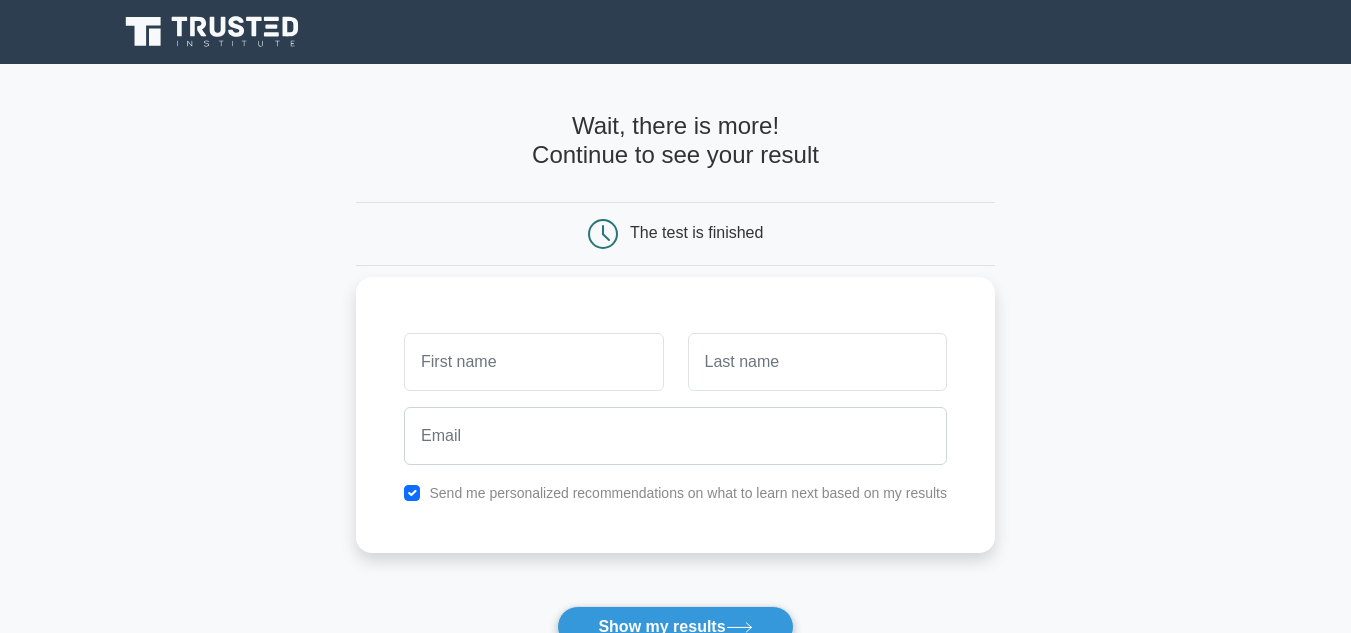 click at bounding box center (533, 362) 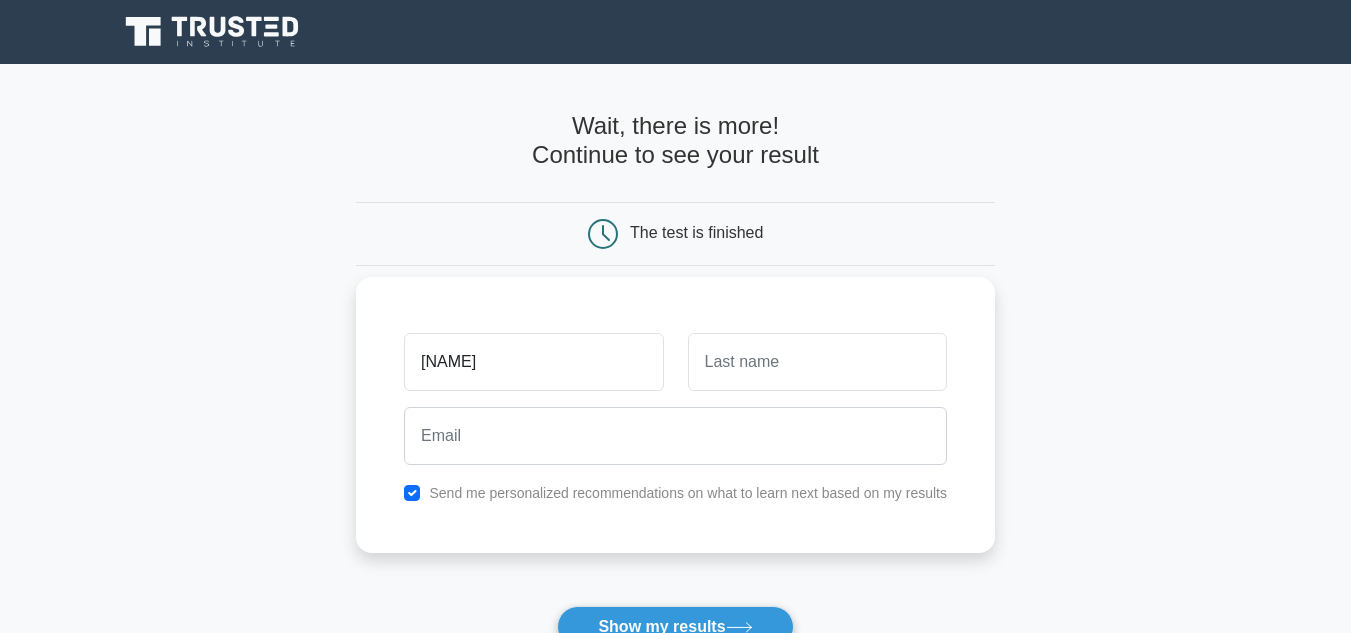 type on "chinchu" 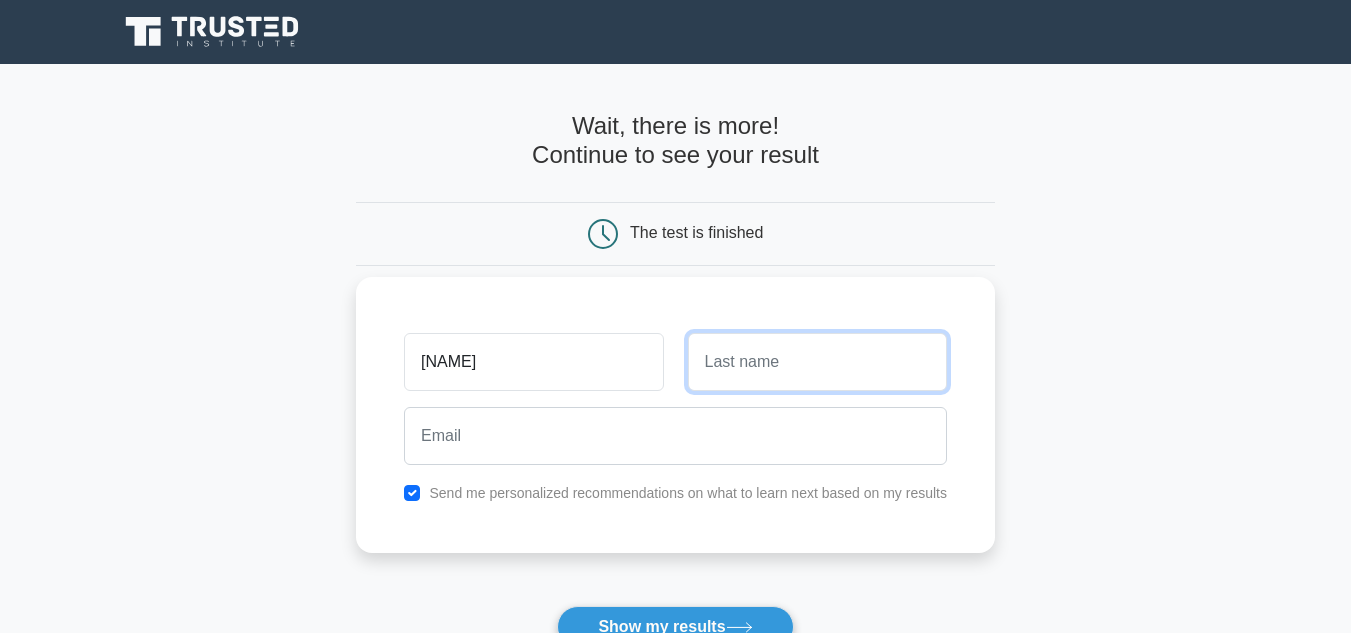 click at bounding box center (817, 362) 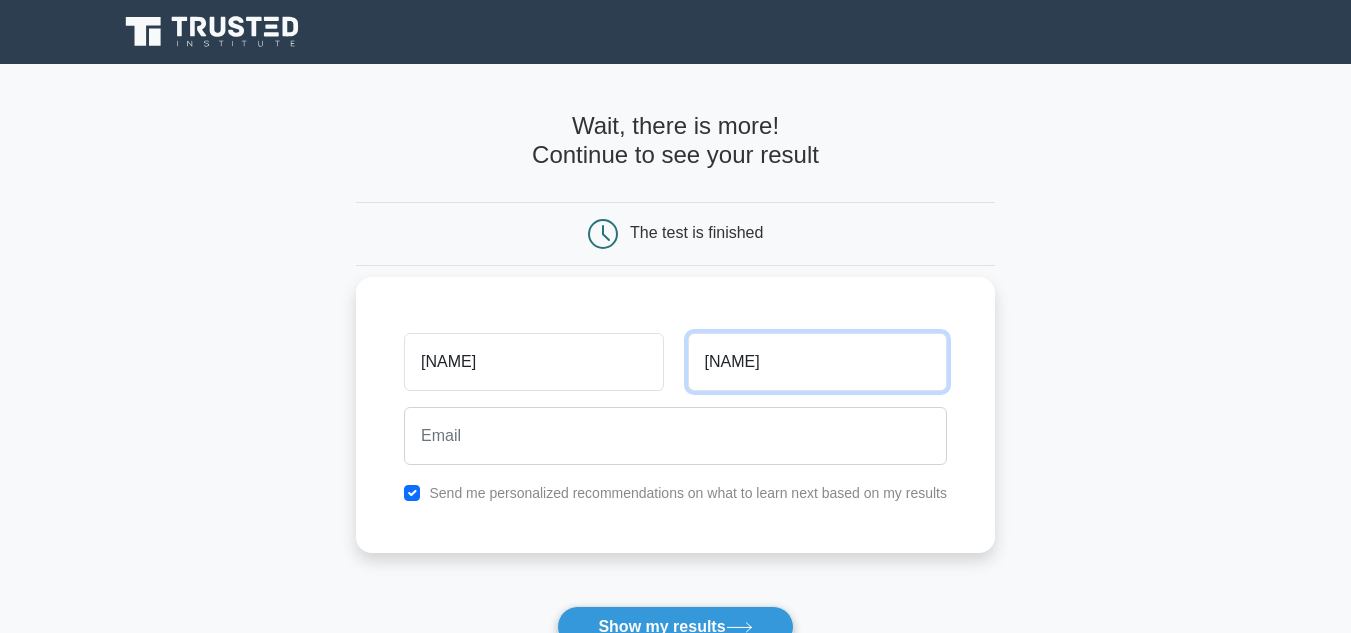 type on "p j" 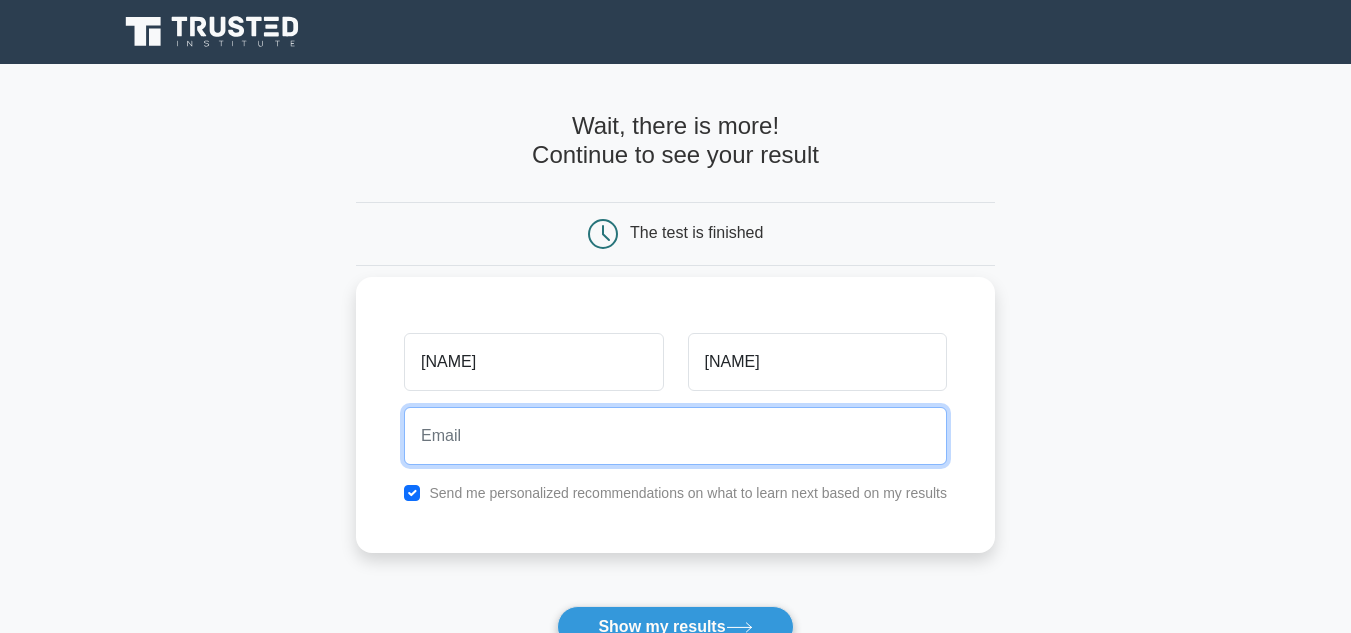 click at bounding box center [675, 436] 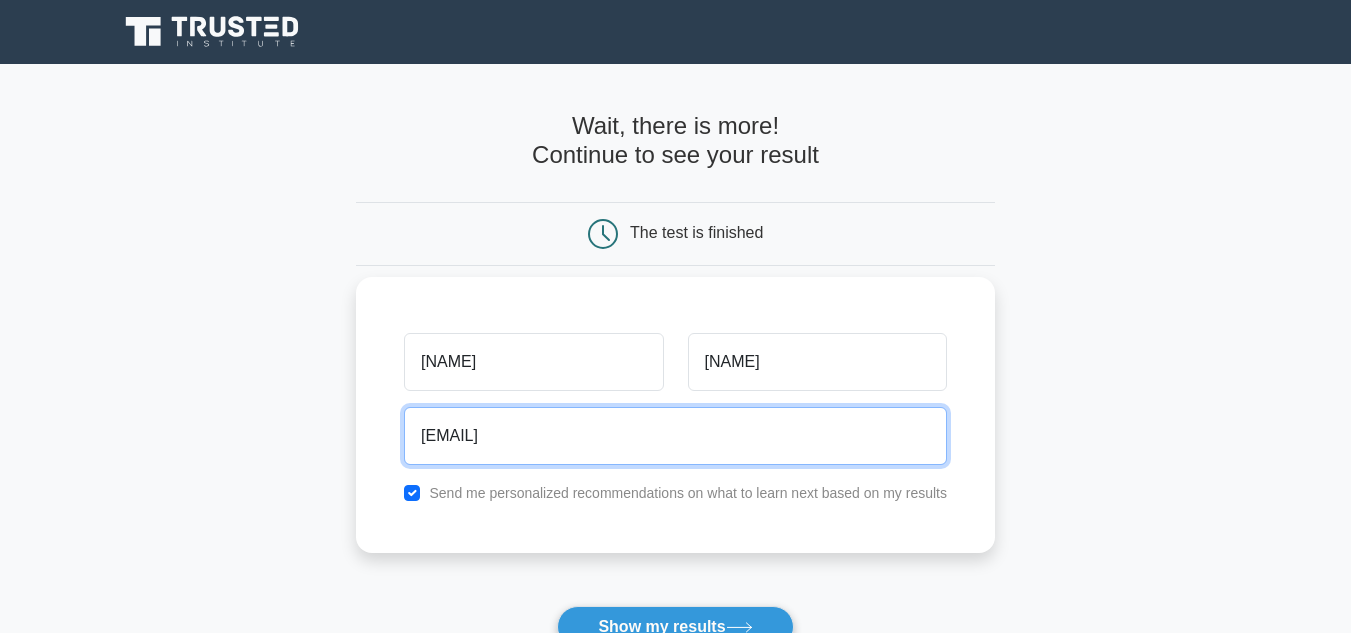 click on "chinchu.pj@" at bounding box center [675, 436] 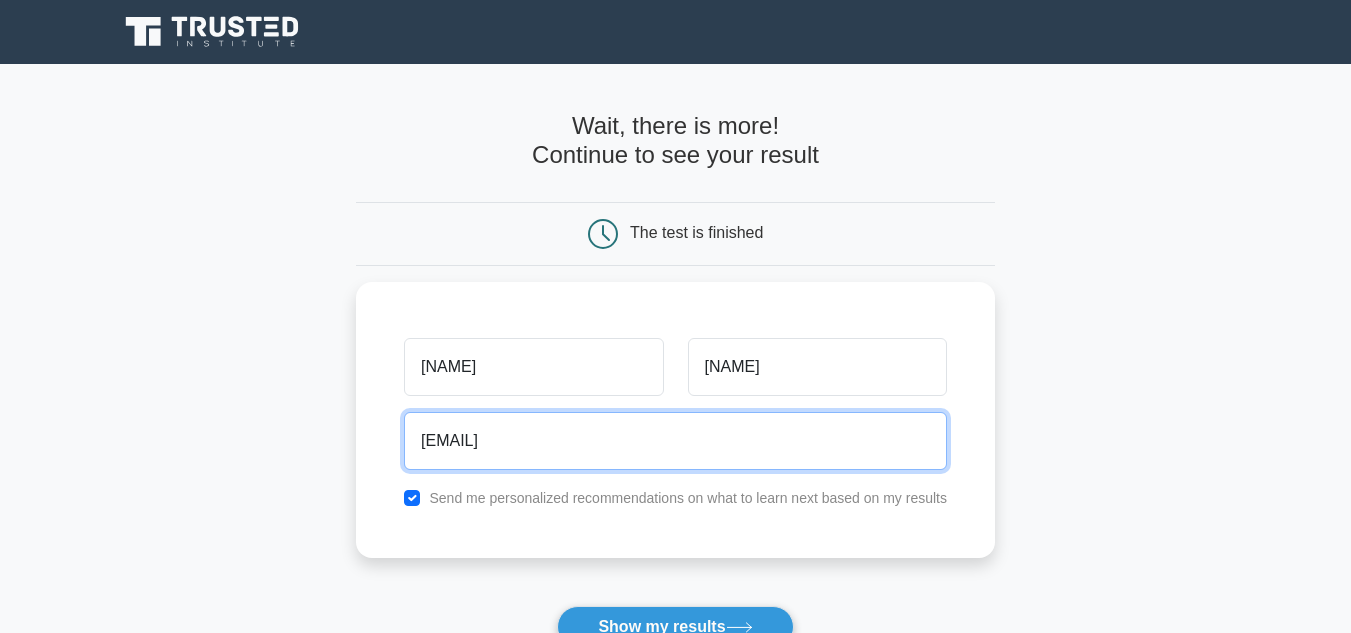 scroll, scrollTop: 373, scrollLeft: 0, axis: vertical 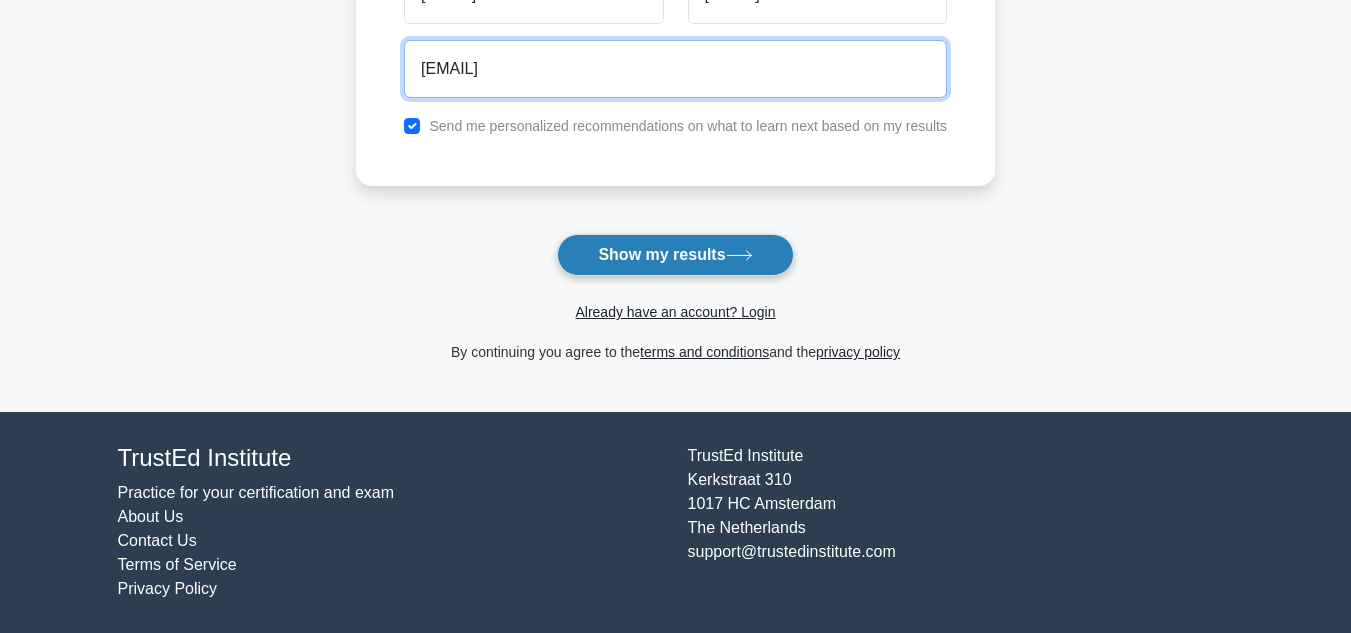type on "chinchu.josepj@gamil.com" 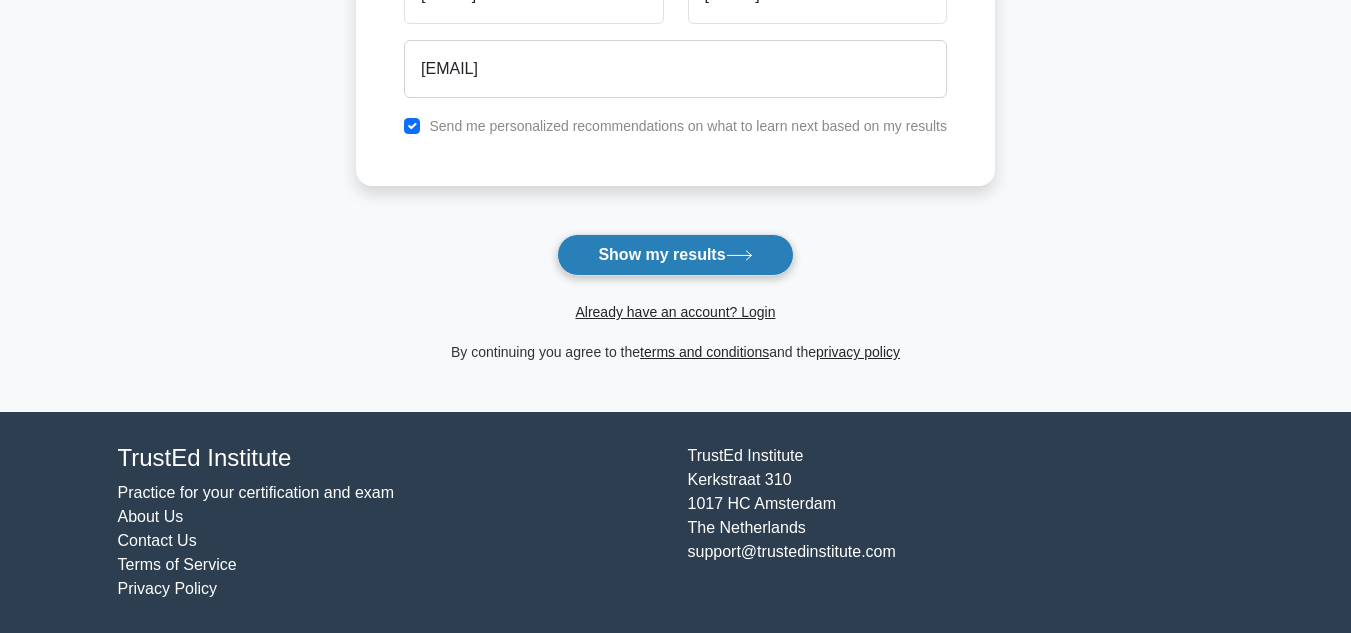 click on "Show my results" at bounding box center (675, 255) 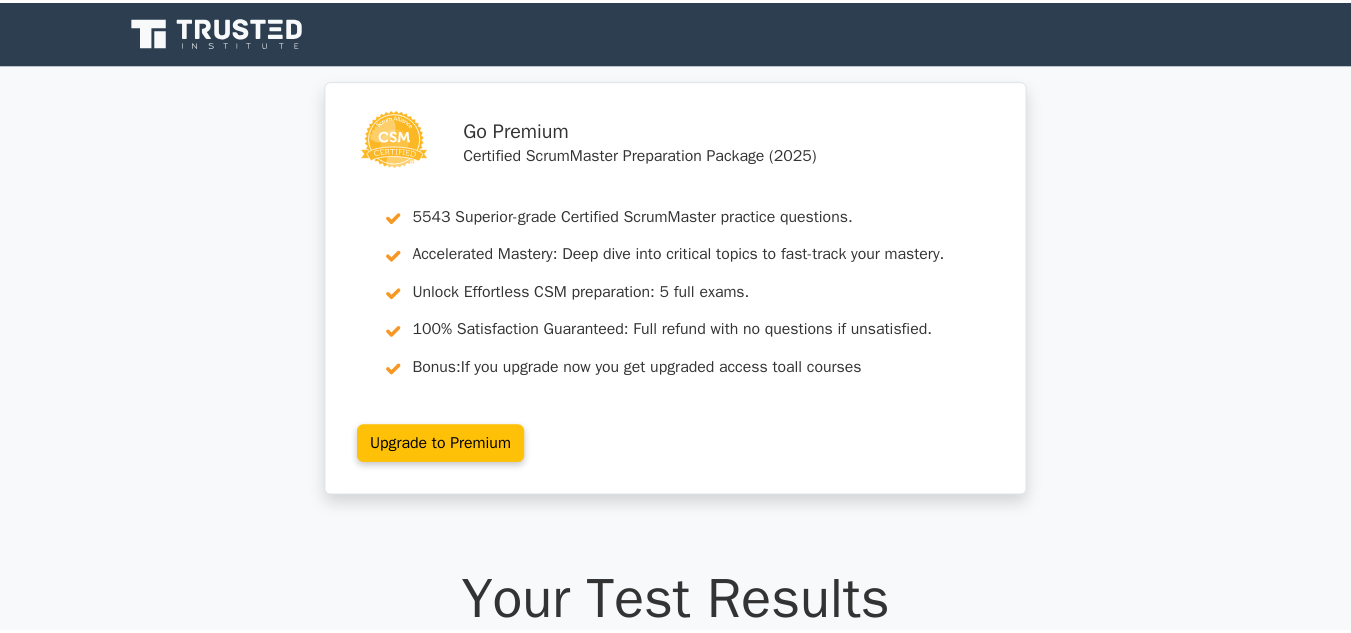 scroll, scrollTop: 0, scrollLeft: 0, axis: both 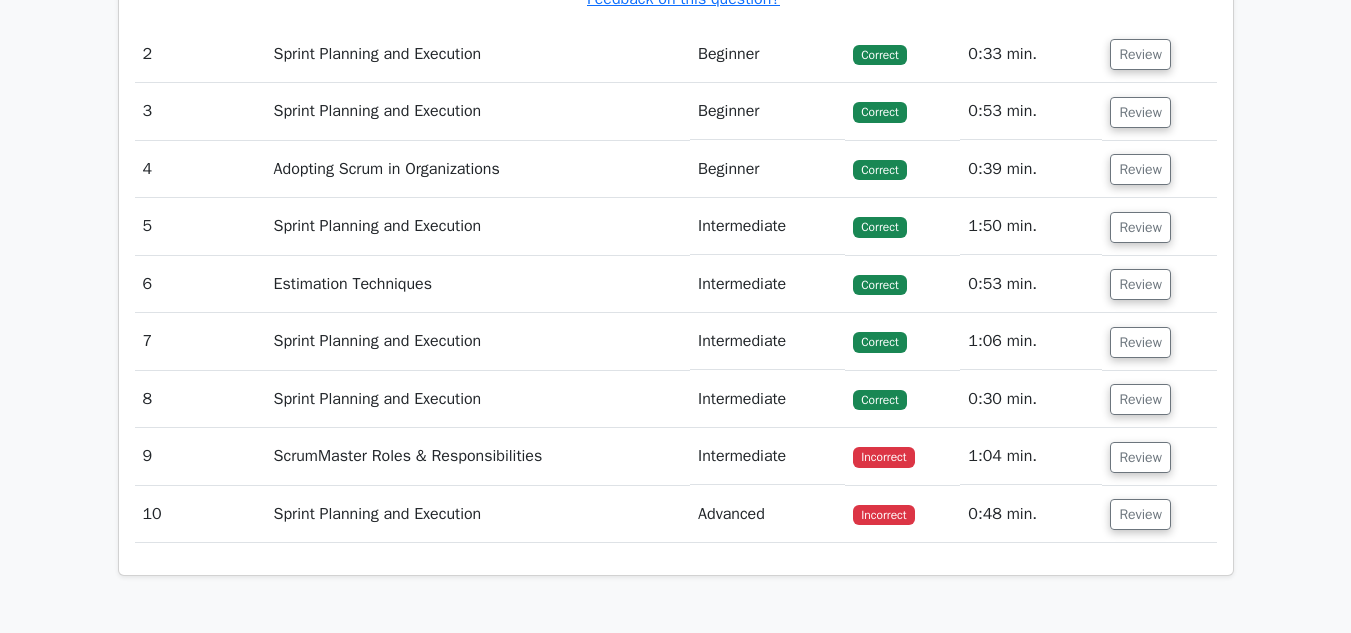 click on "Incorrect" at bounding box center [883, 457] 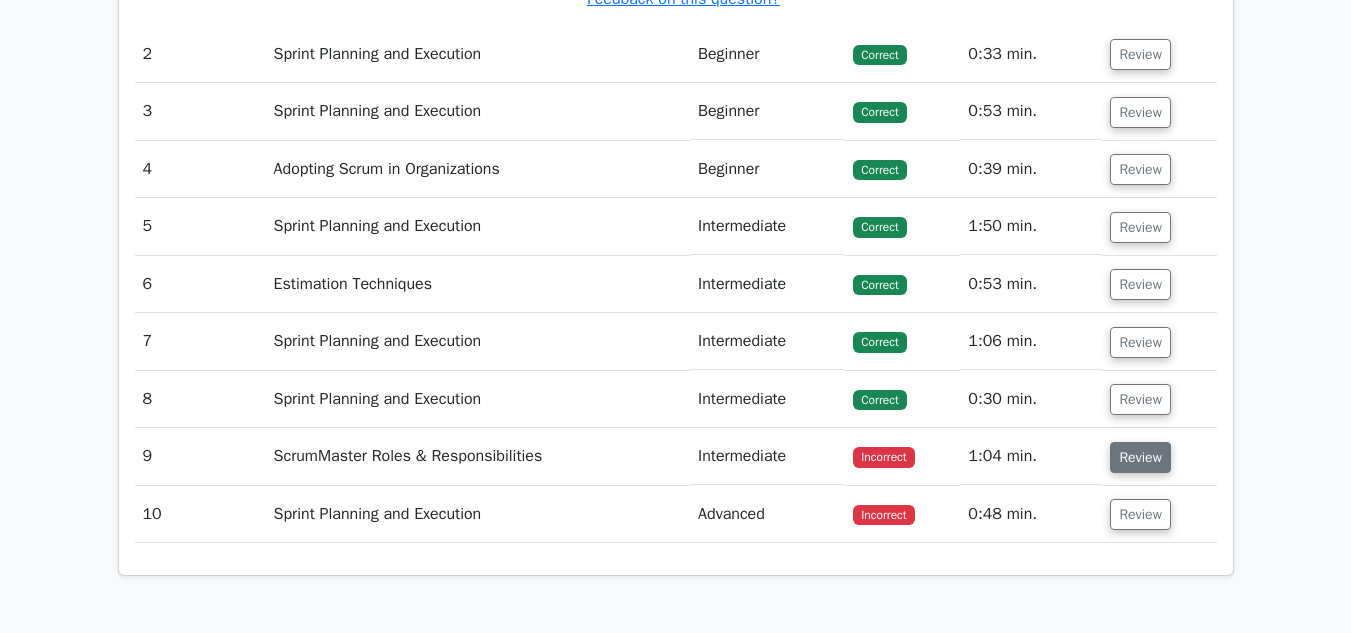 click on "Review" at bounding box center [1140, 457] 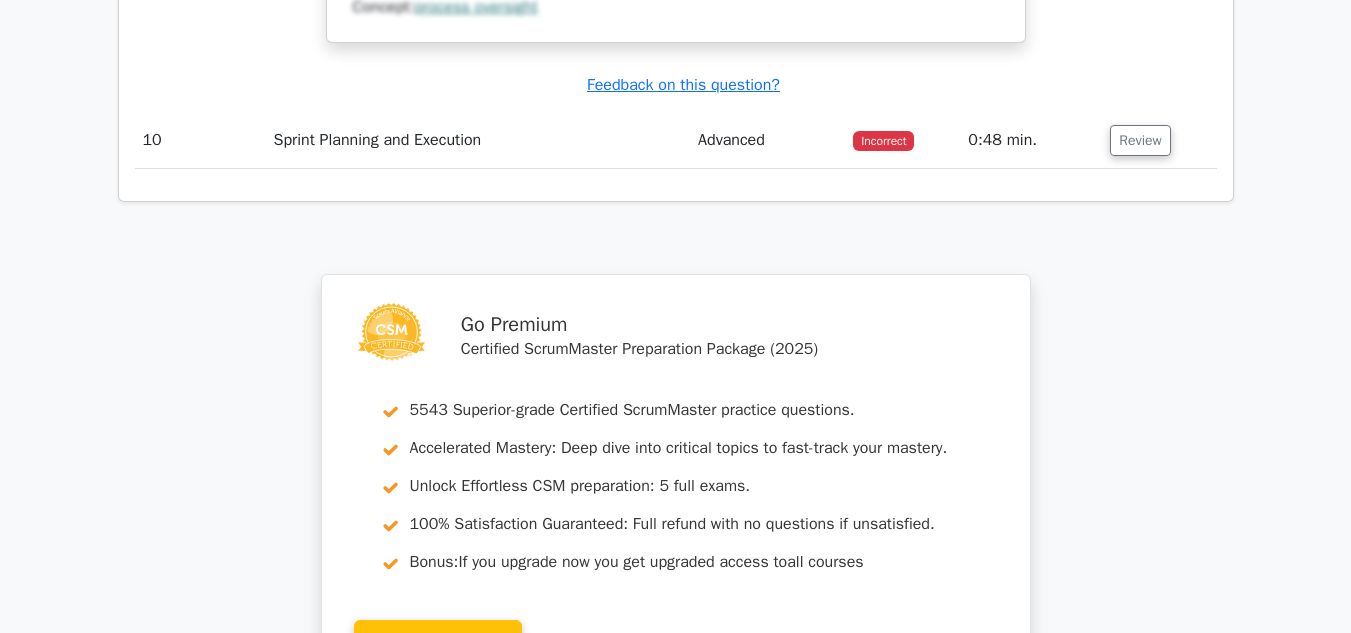 scroll, scrollTop: 3692, scrollLeft: 0, axis: vertical 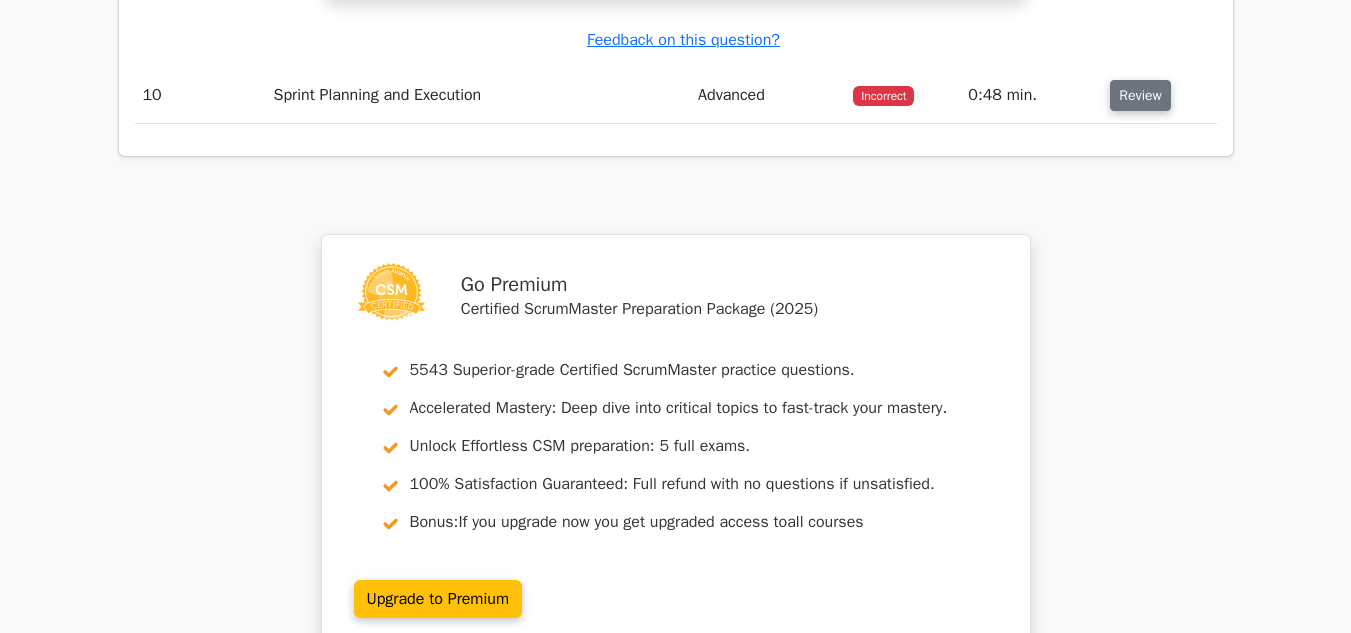 click on "Review" at bounding box center [1140, 95] 